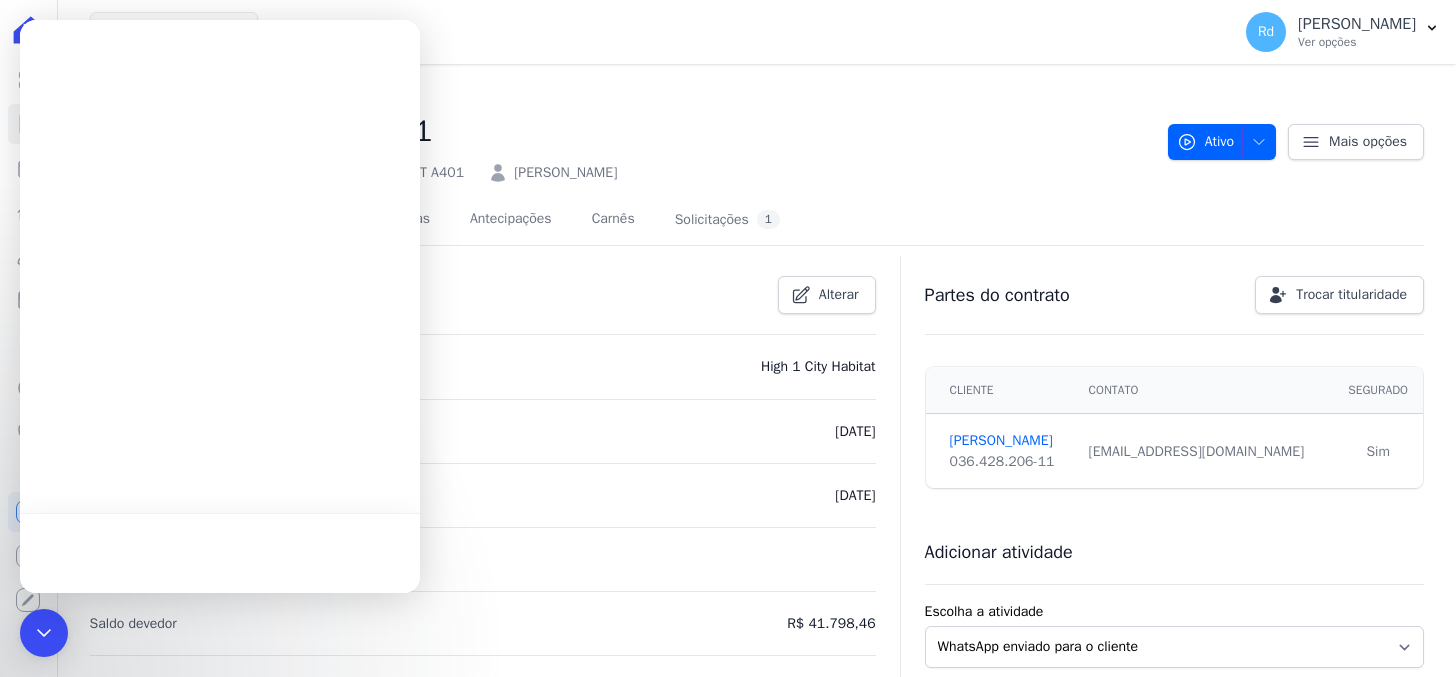 scroll, scrollTop: 0, scrollLeft: 0, axis: both 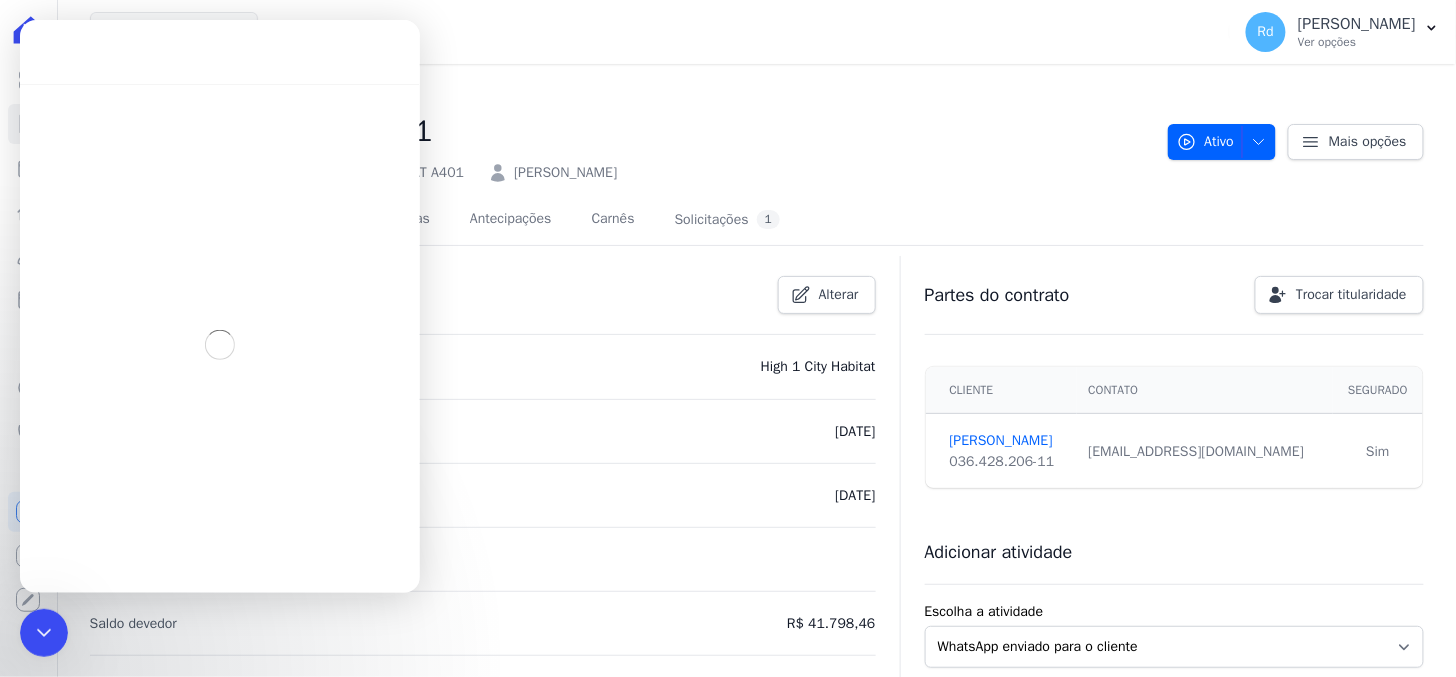 click on "5 selecionados
HYPE EMPREENDIMENTOS IMOBILIARIOS SPE LTDA
HIGH 1 CITY HABITAT
HIGH 2 CITY HABITAT
HYPE T101056 SPE LTDA  - BLOSSOM
HYPE T104710 SPE LTDA - STONE" at bounding box center [656, 32] 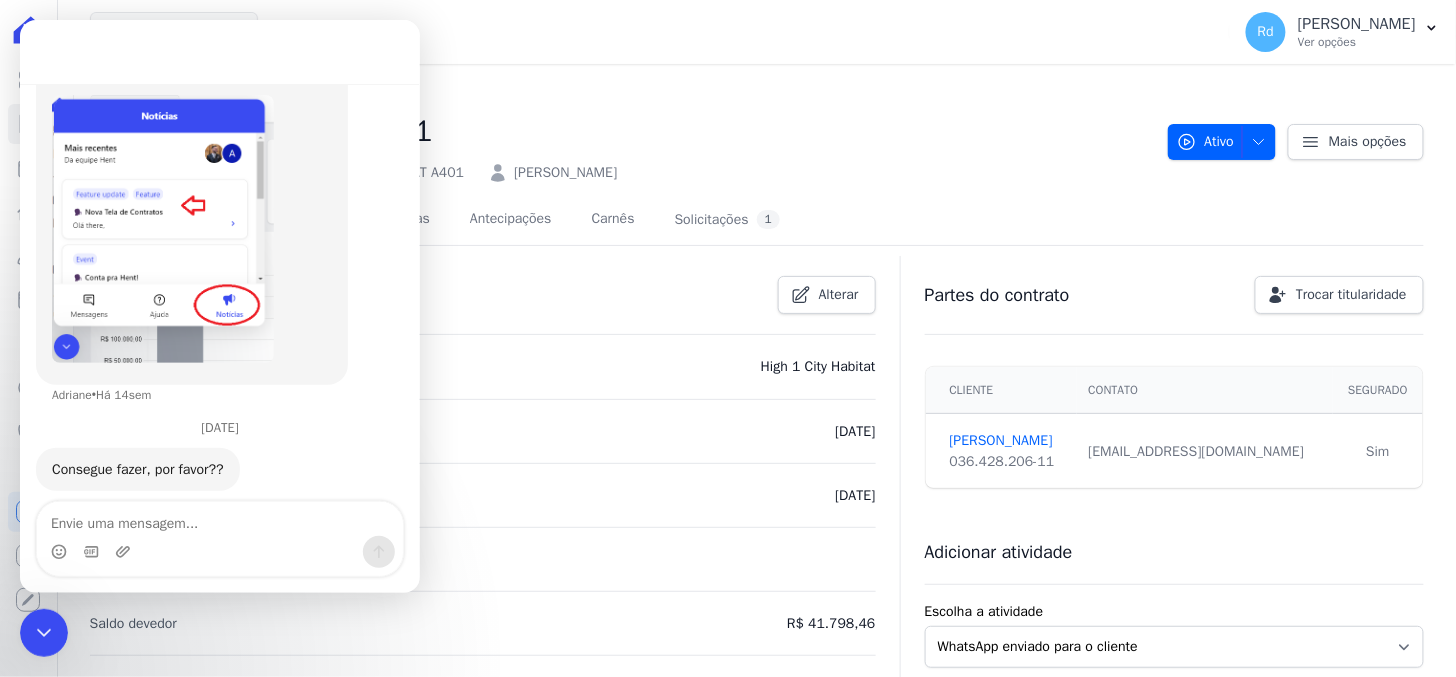 scroll, scrollTop: 194, scrollLeft: 0, axis: vertical 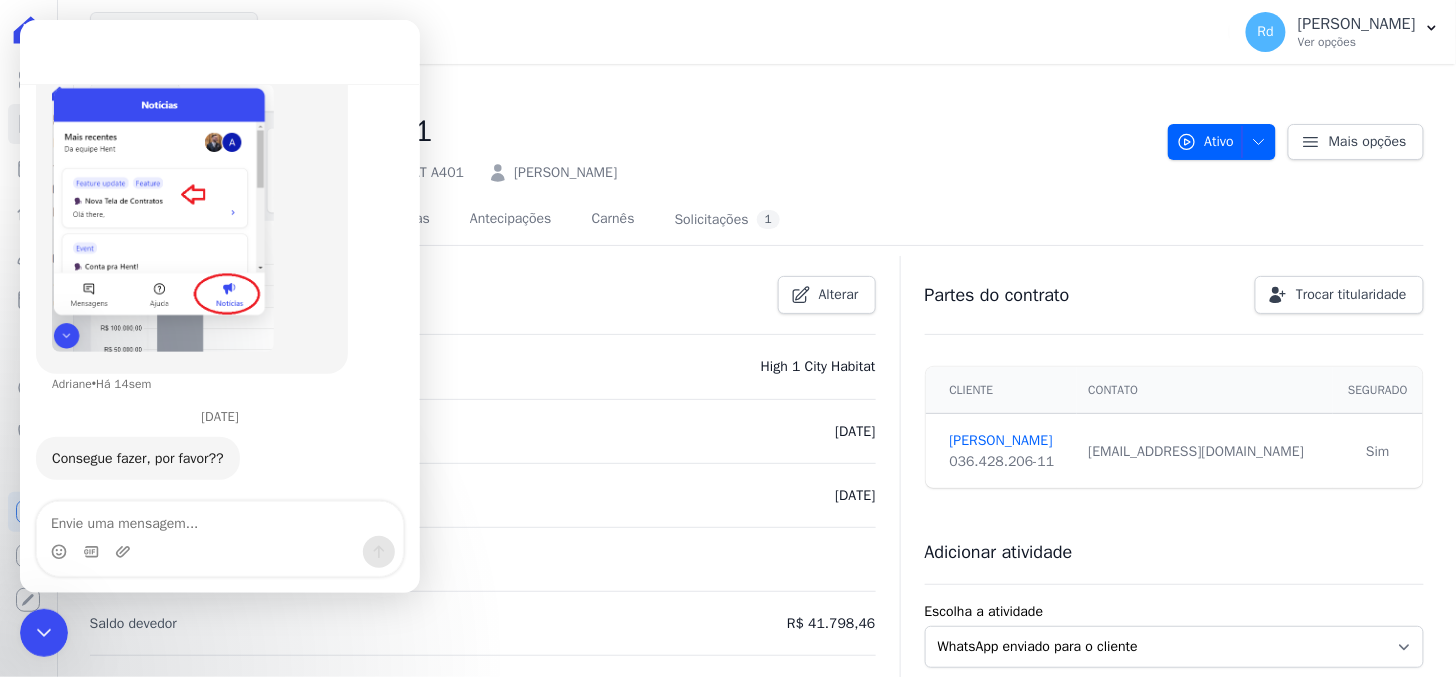 click 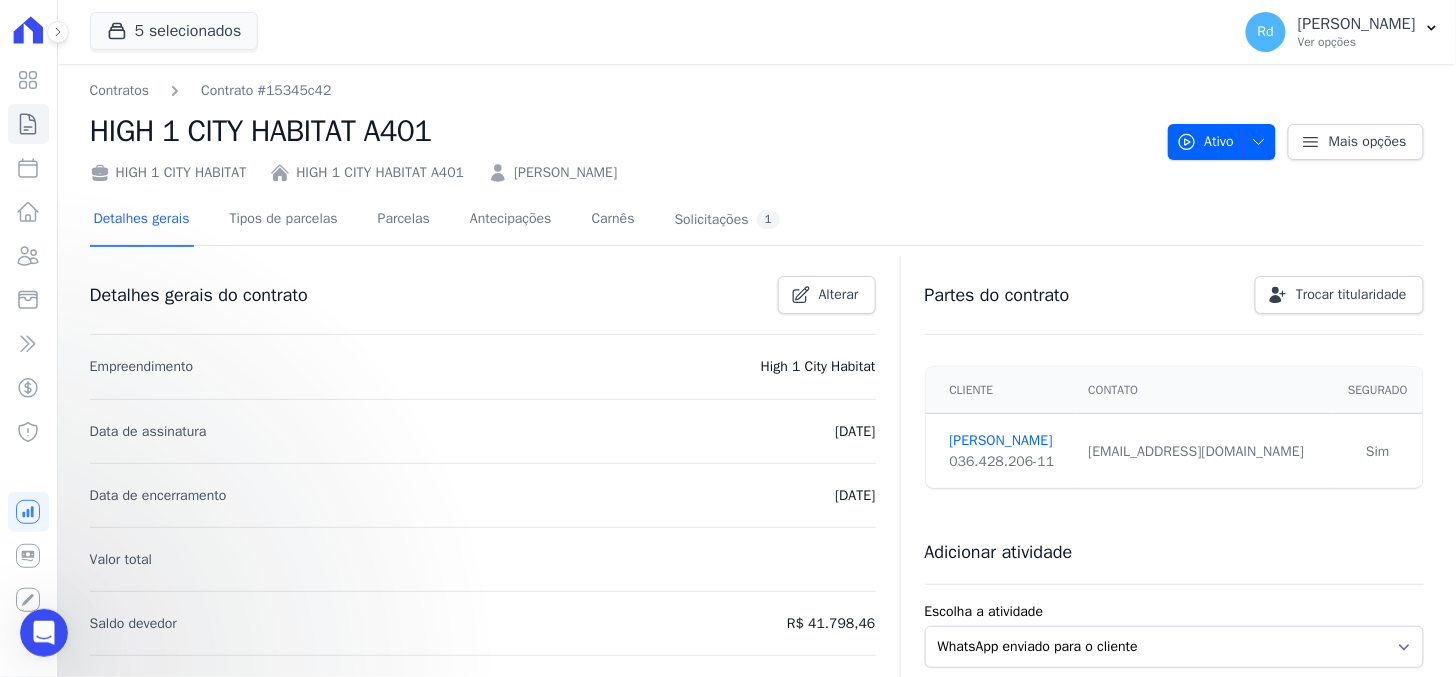 scroll, scrollTop: 0, scrollLeft: 0, axis: both 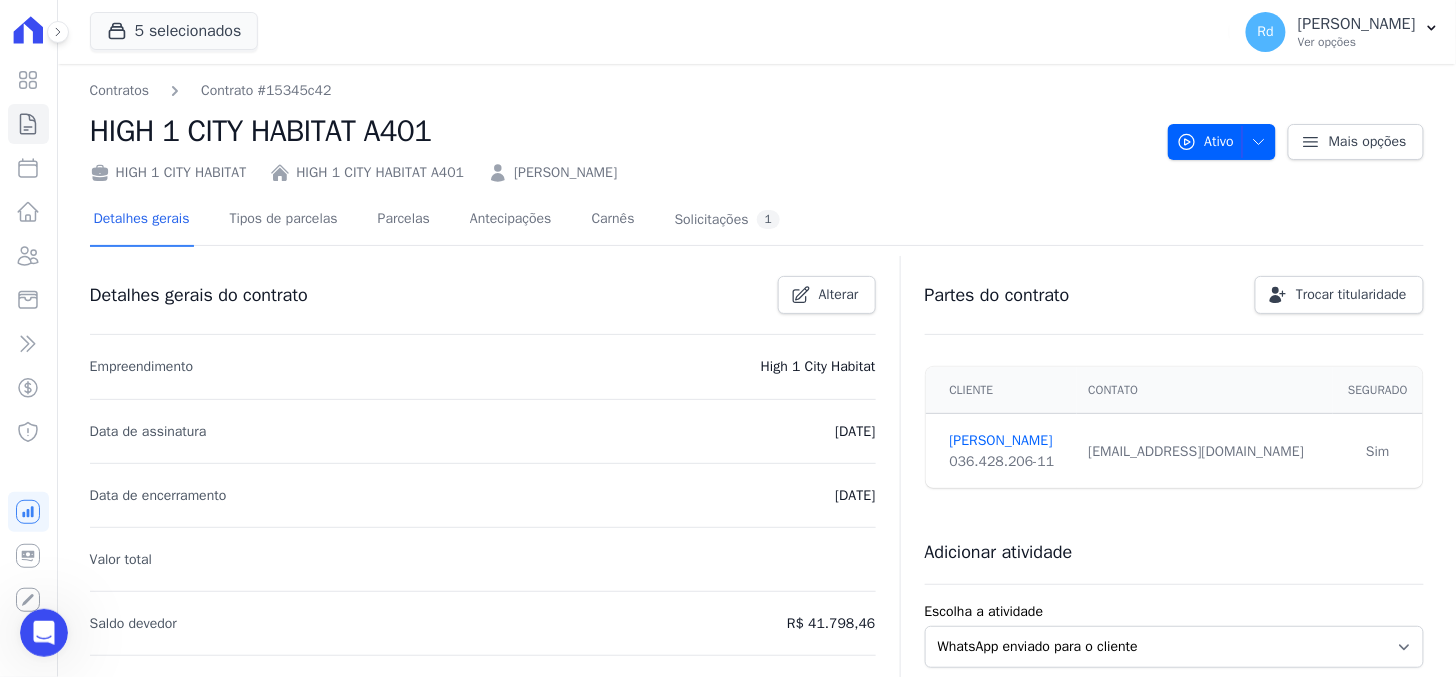 click 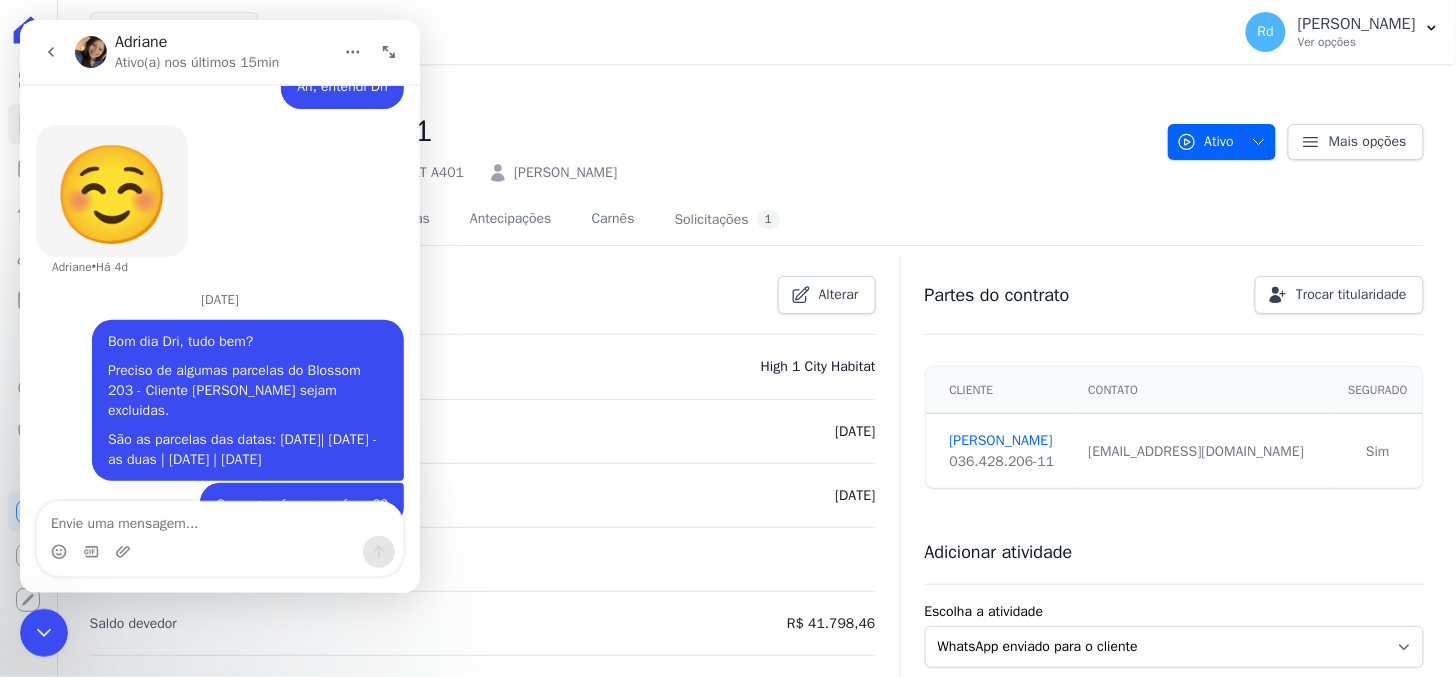 scroll, scrollTop: 19171, scrollLeft: 0, axis: vertical 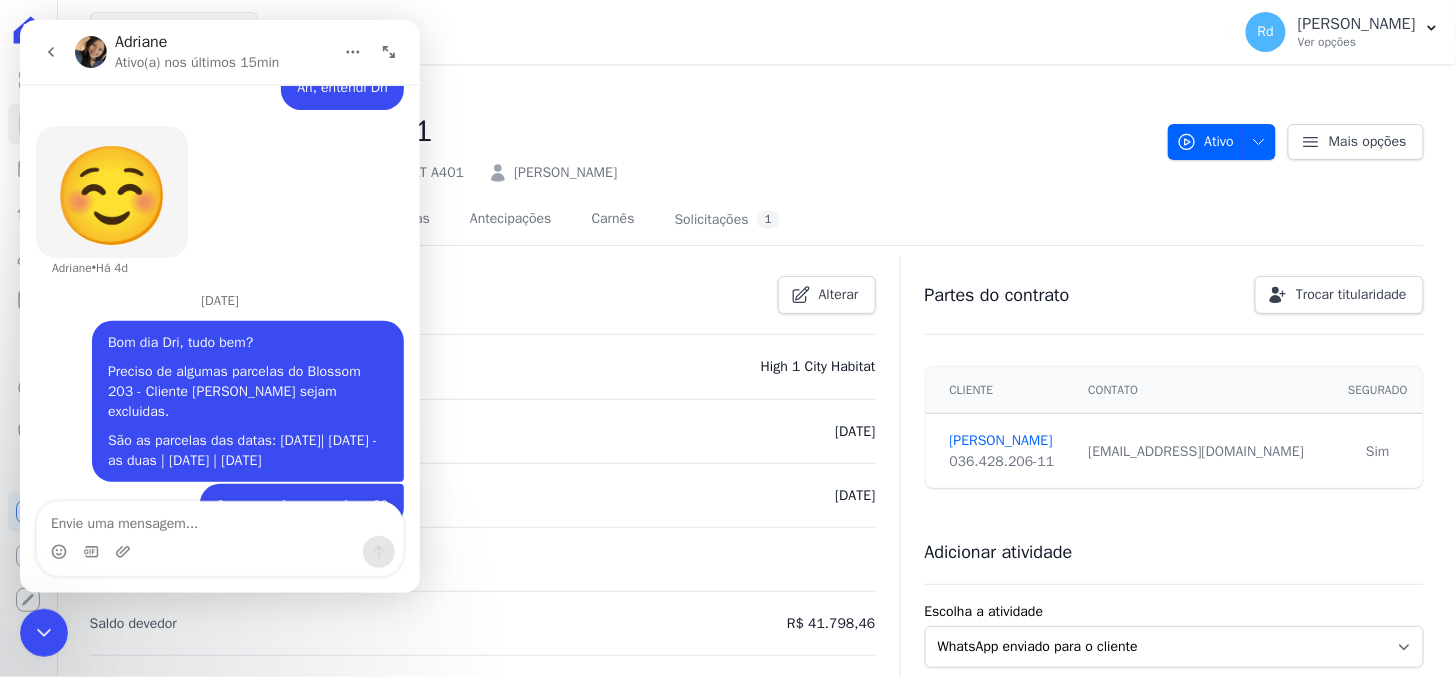 click 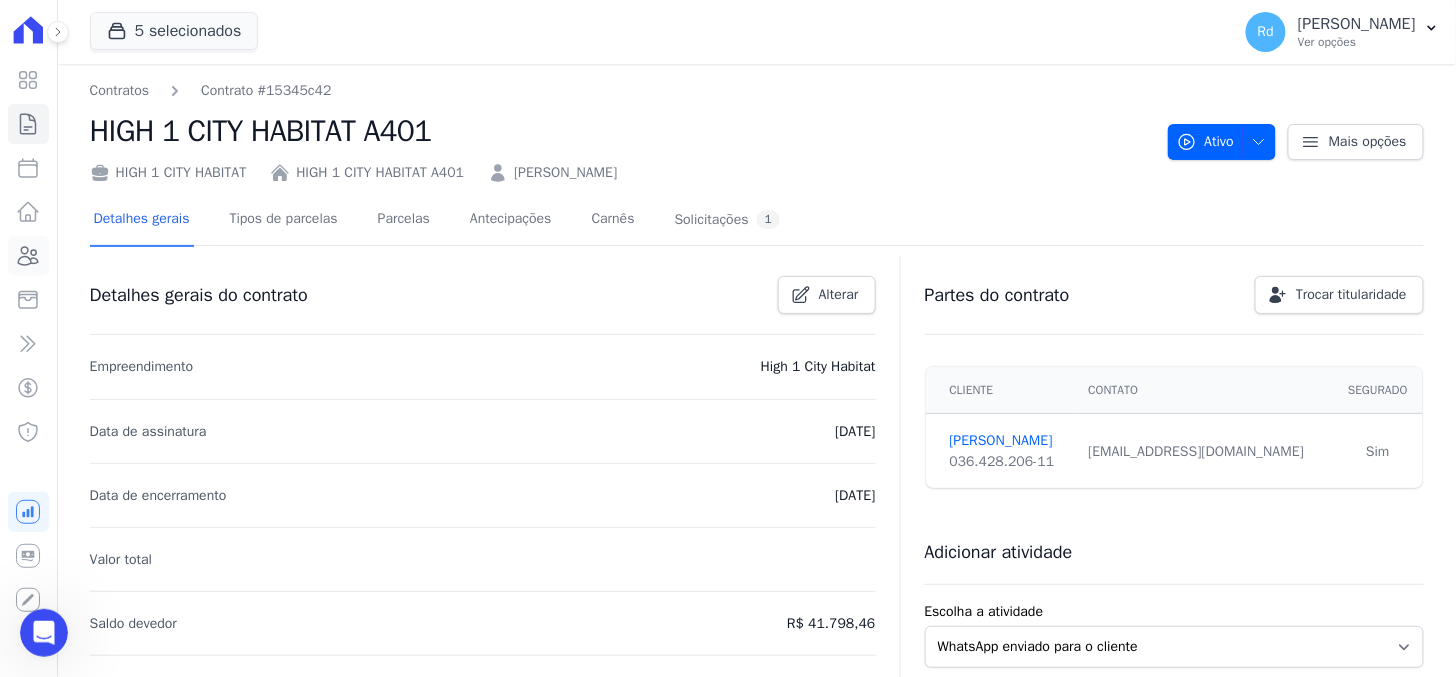 click 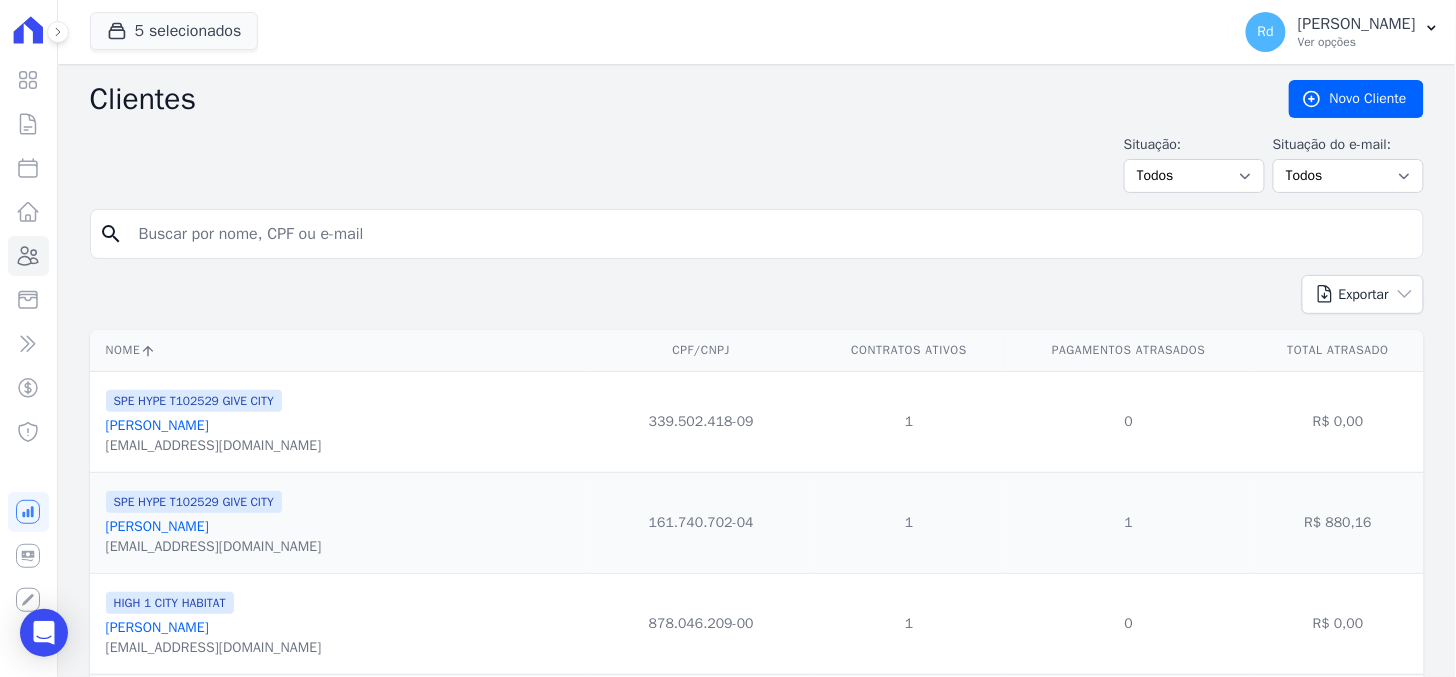 click at bounding box center [771, 234] 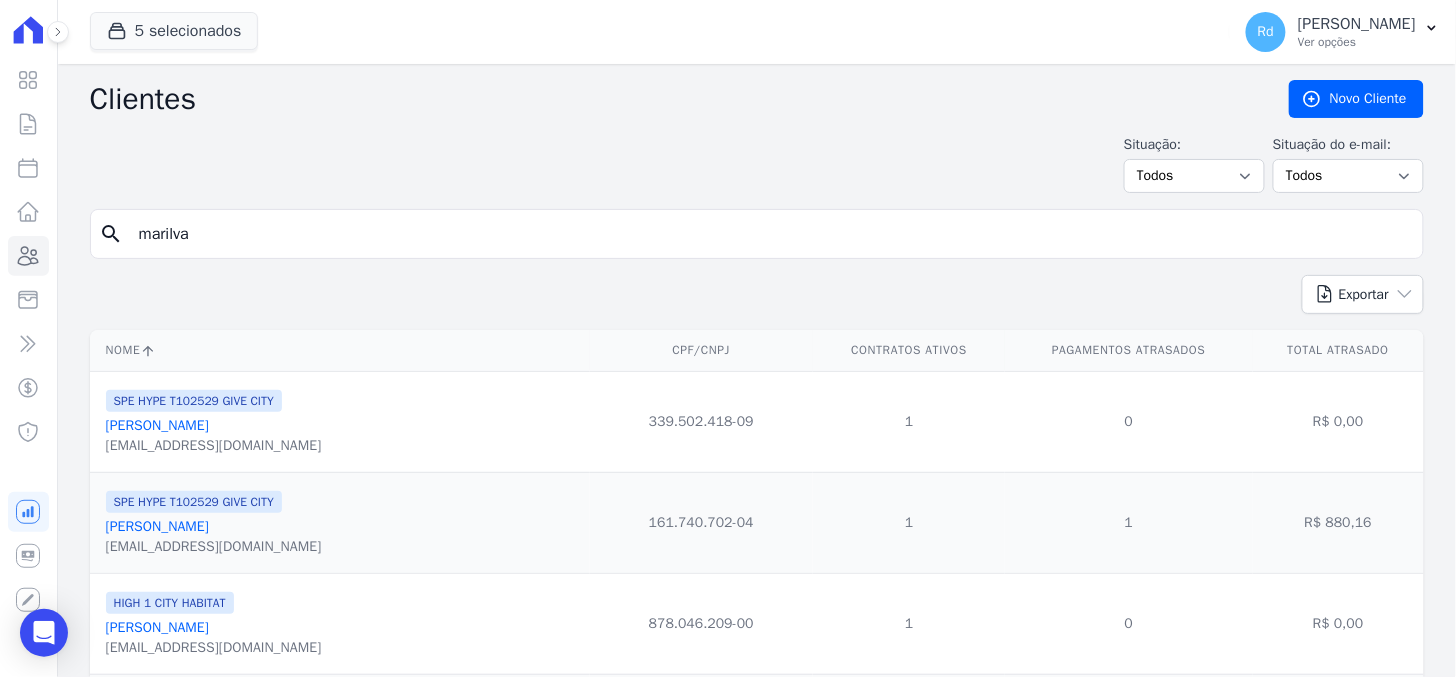 type on "marilva" 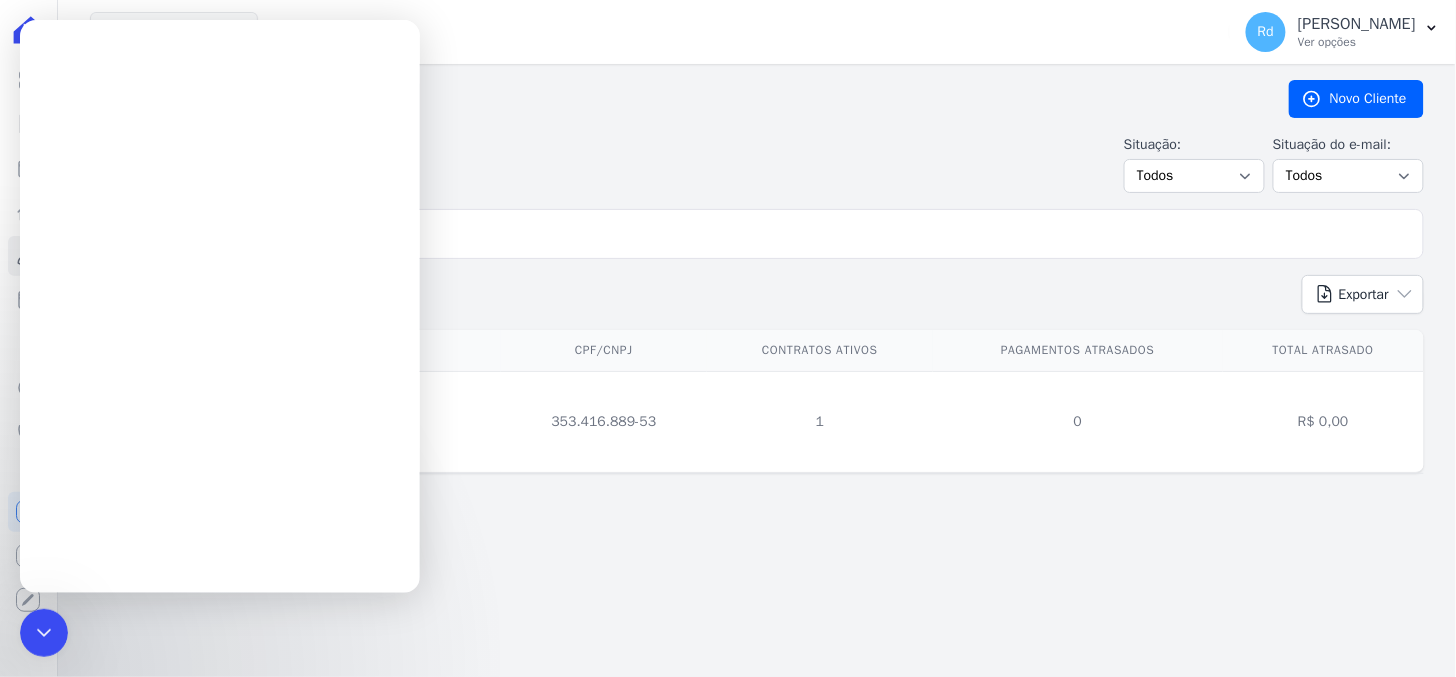 scroll, scrollTop: 0, scrollLeft: 0, axis: both 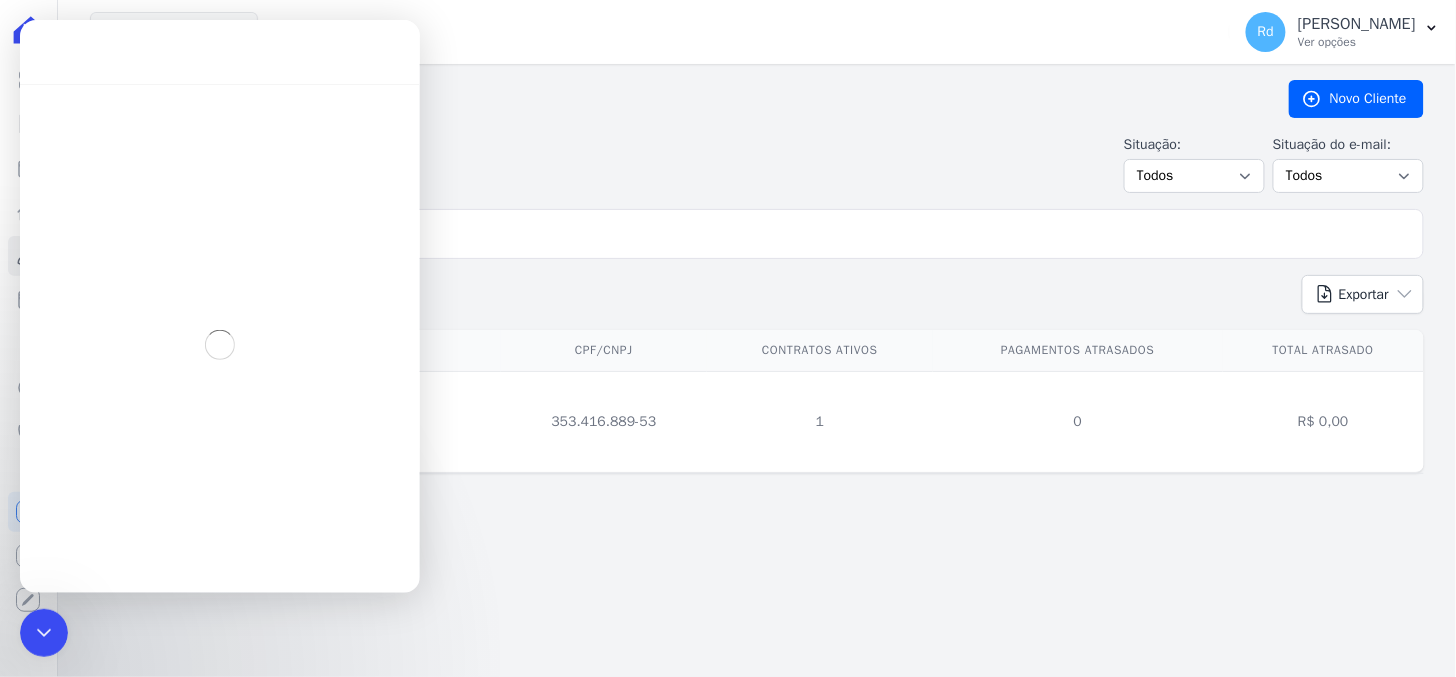 click 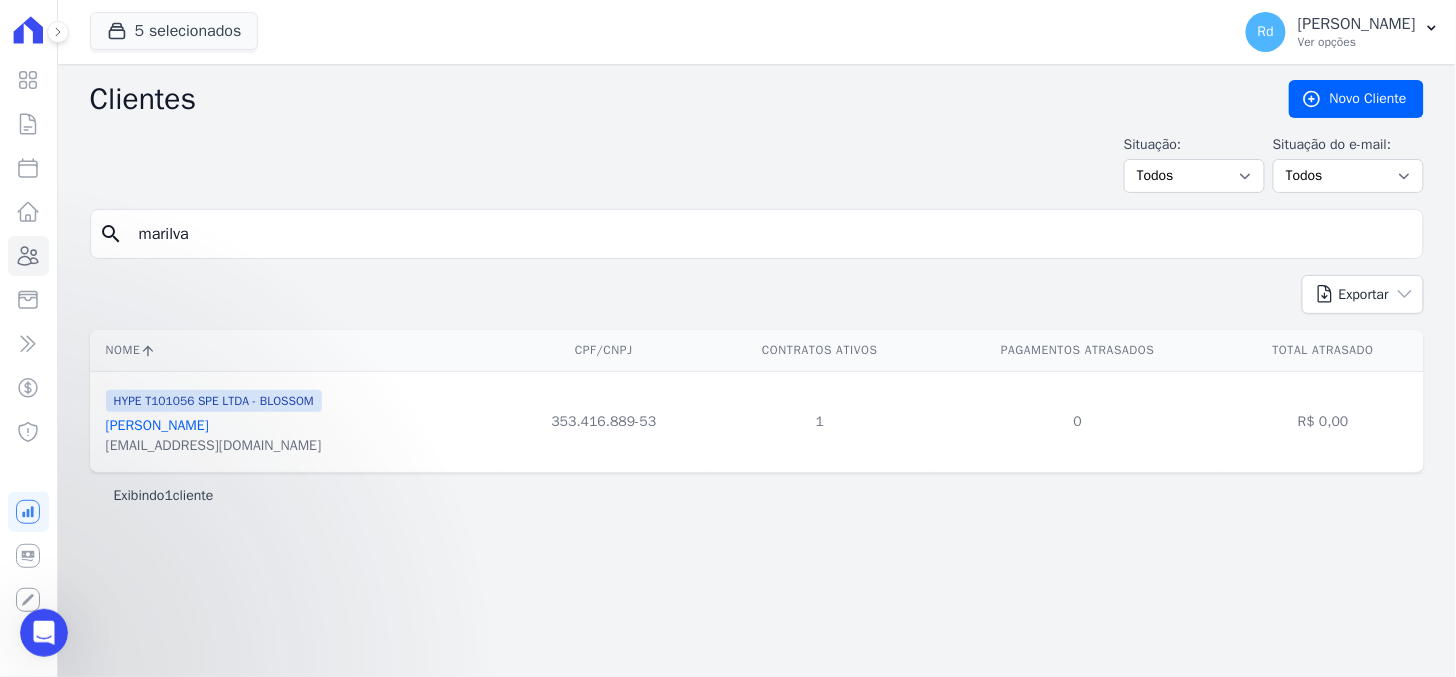 scroll, scrollTop: 0, scrollLeft: 0, axis: both 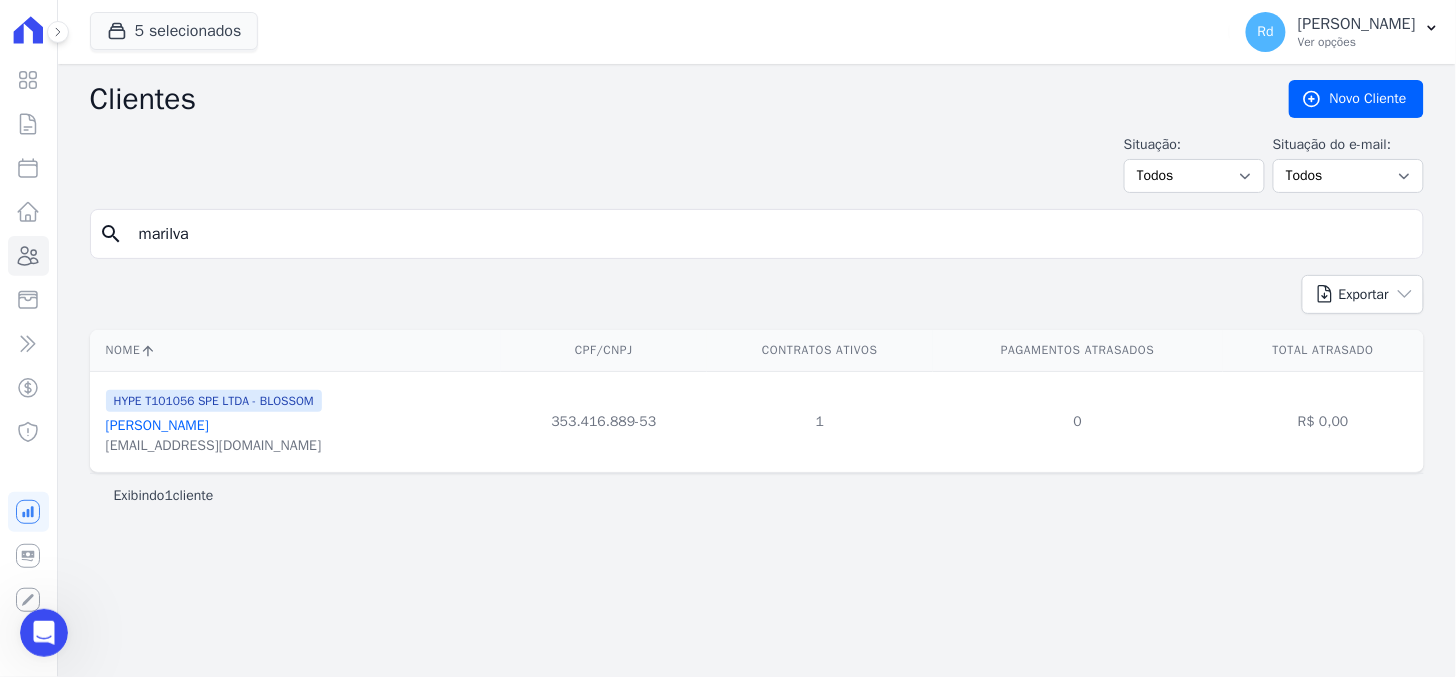 click on "[EMAIL_ADDRESS][DOMAIN_NAME]" at bounding box center [214, 446] 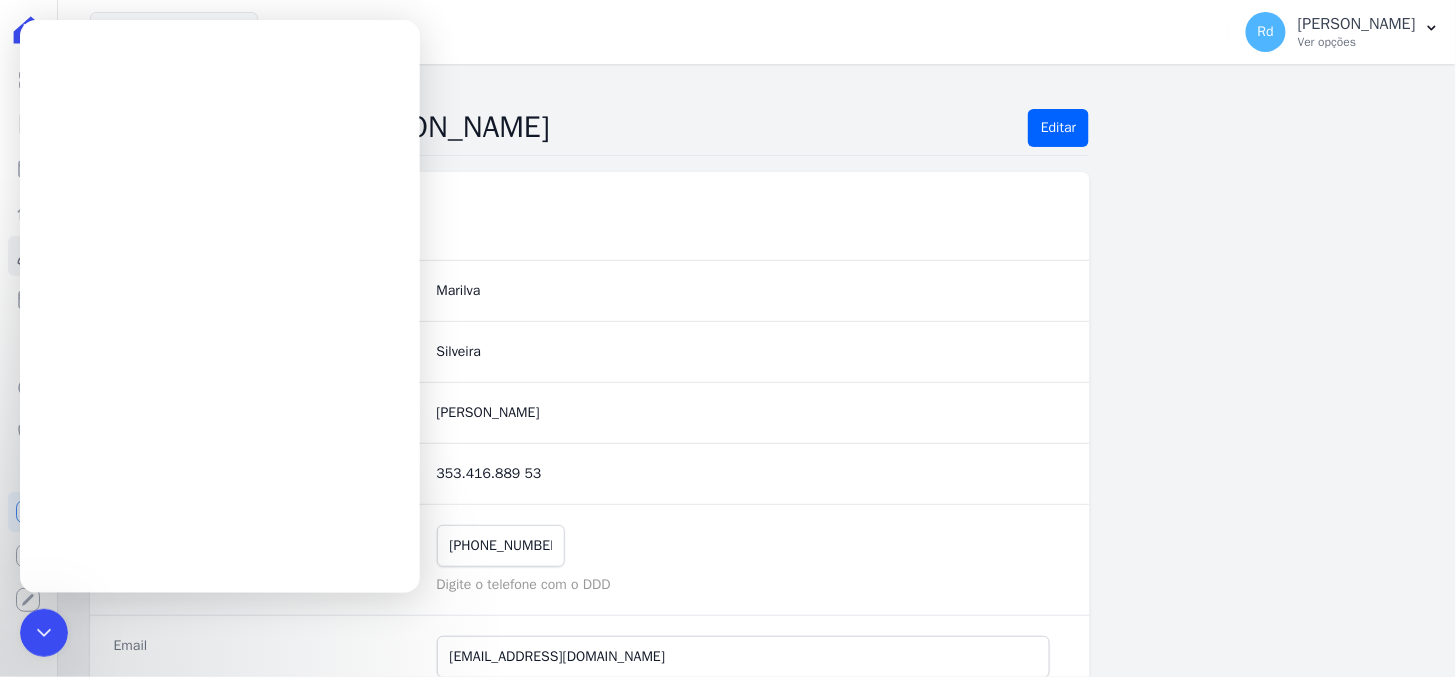 scroll, scrollTop: 0, scrollLeft: 0, axis: both 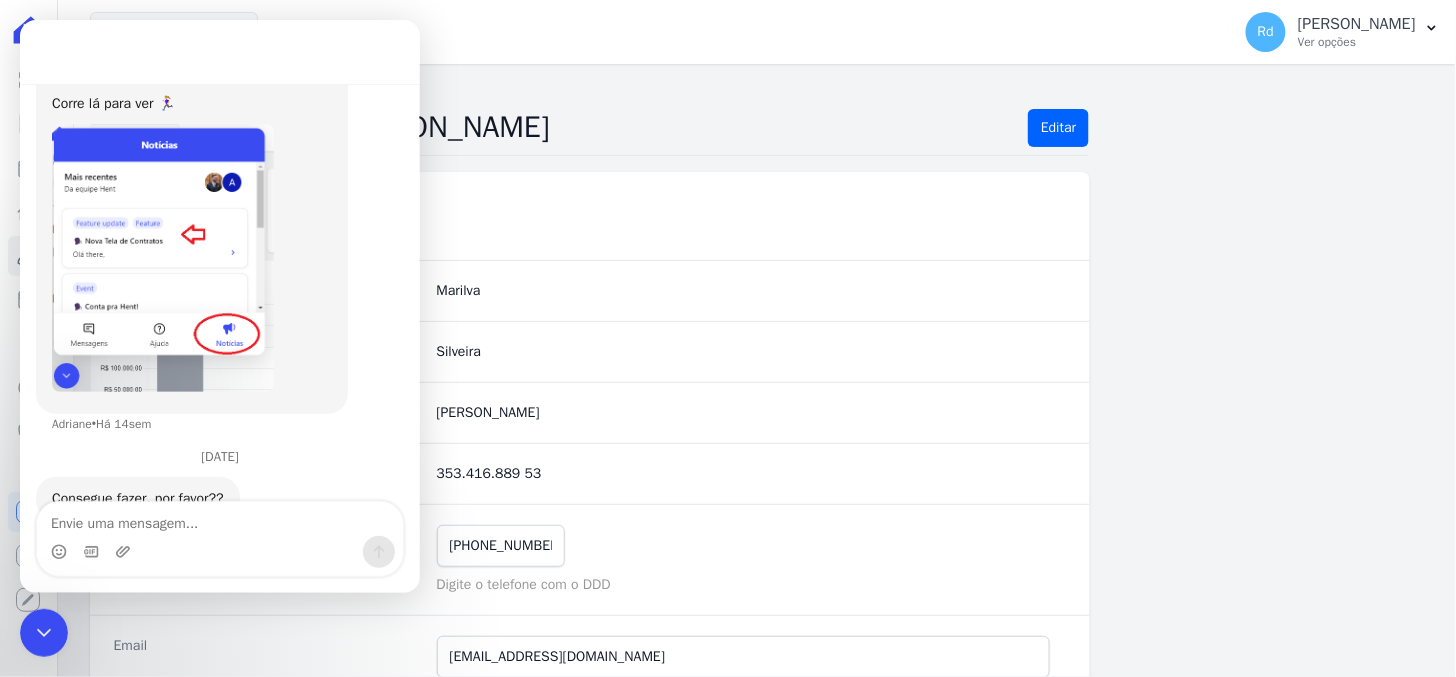 click 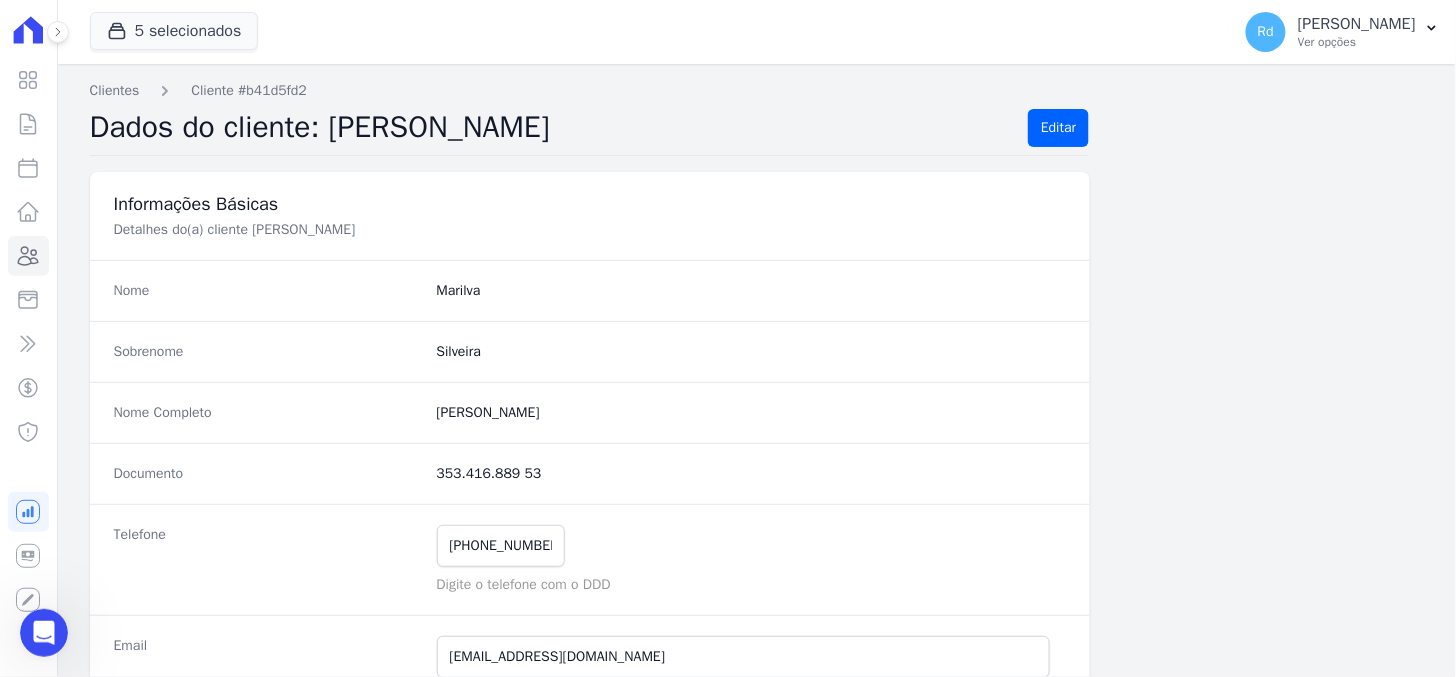 scroll, scrollTop: 0, scrollLeft: 0, axis: both 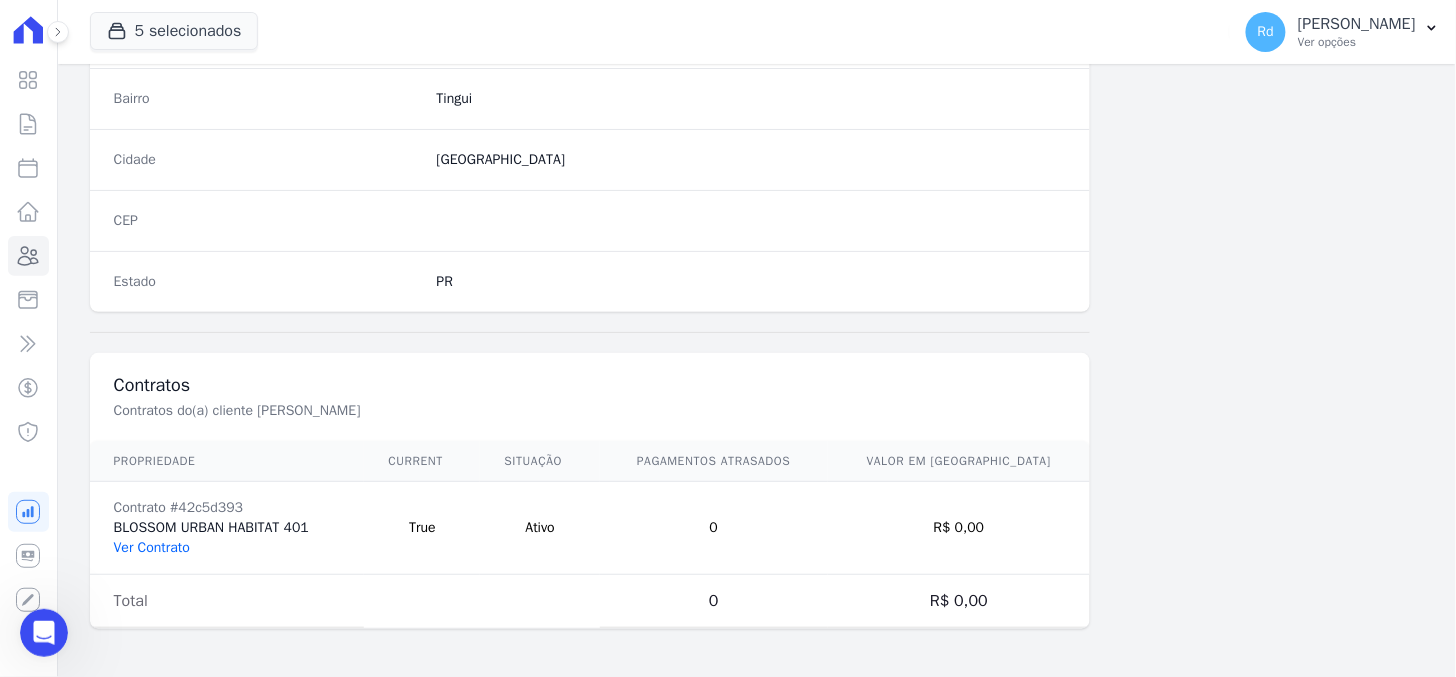 click on "Ver Contrato" at bounding box center (152, 547) 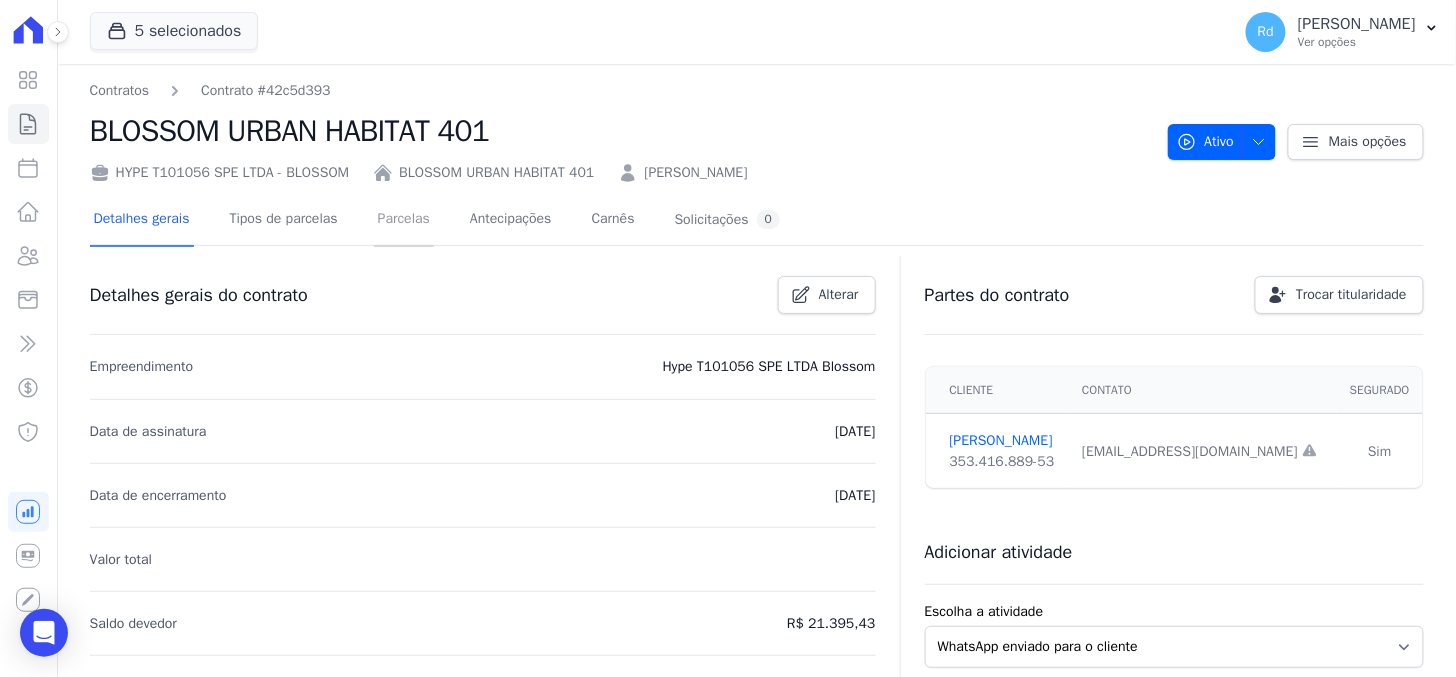click on "Parcelas" at bounding box center [404, 220] 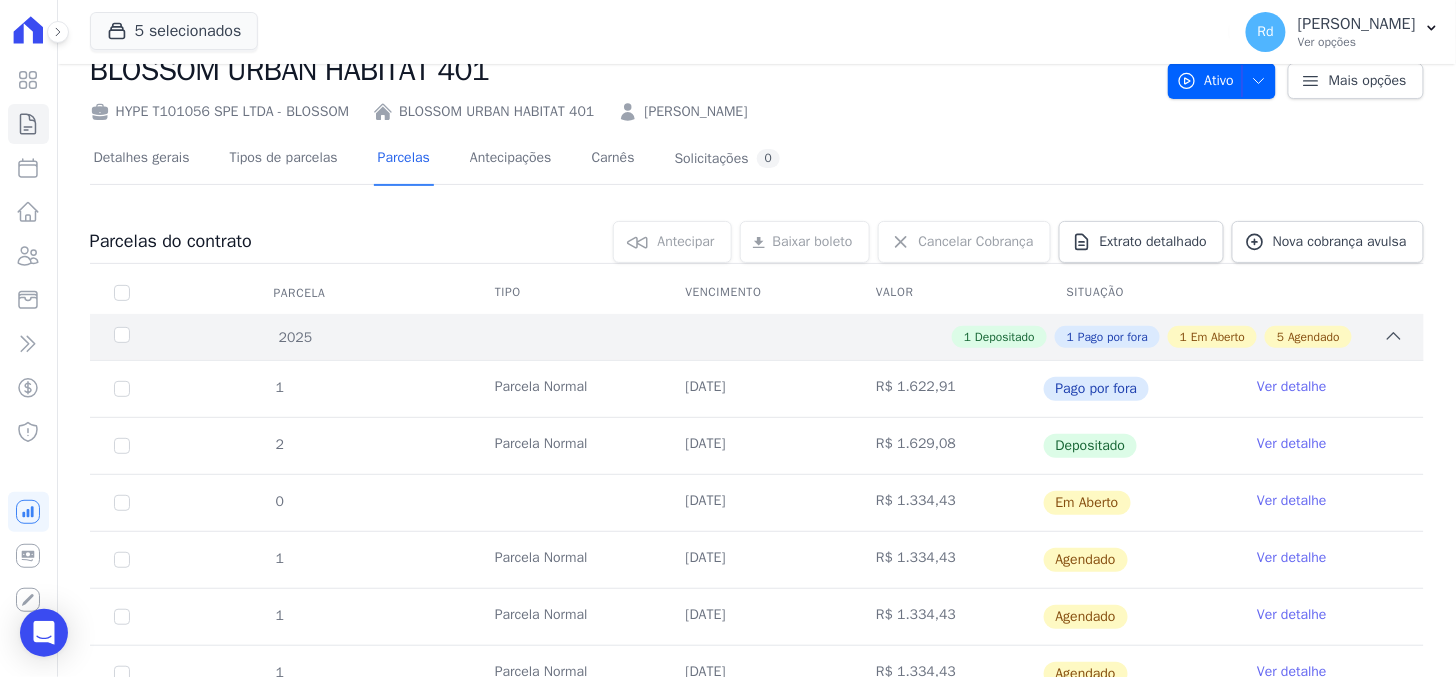 scroll, scrollTop: 111, scrollLeft: 0, axis: vertical 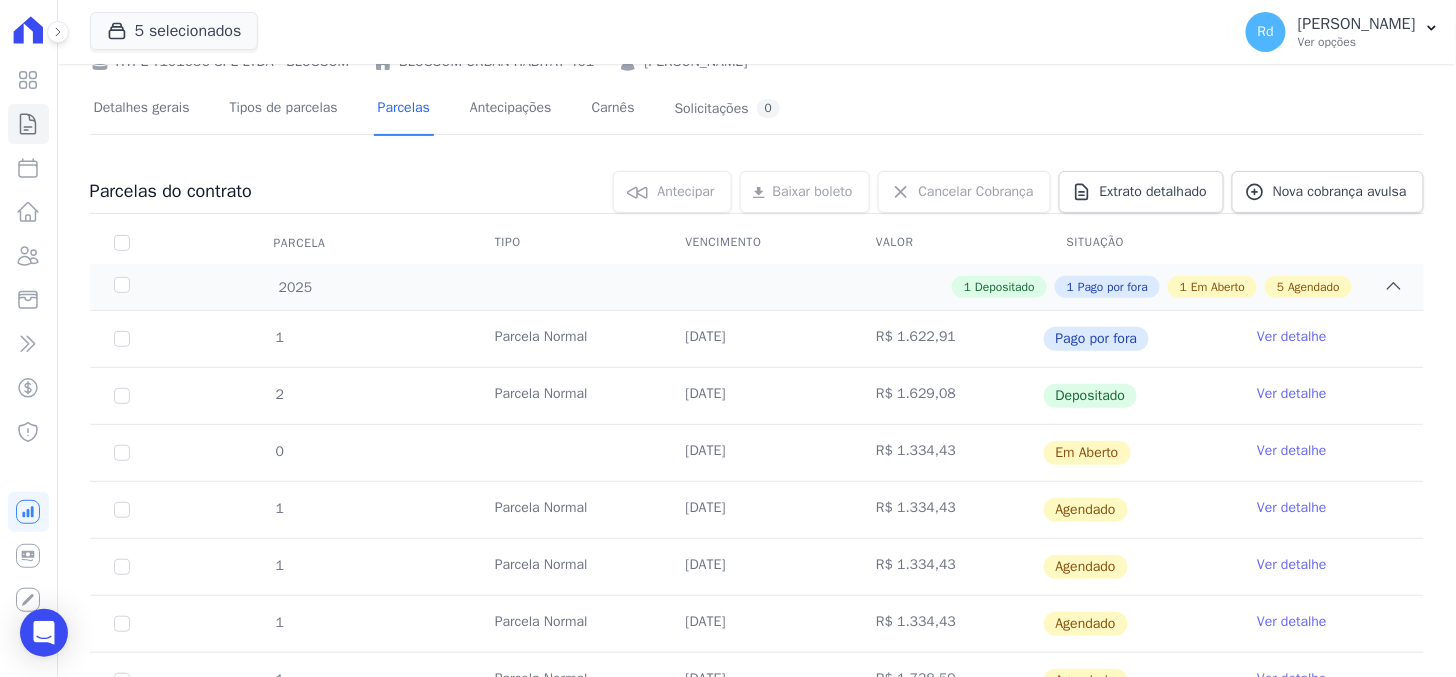 click on "Ver detalhe" at bounding box center (1292, 451) 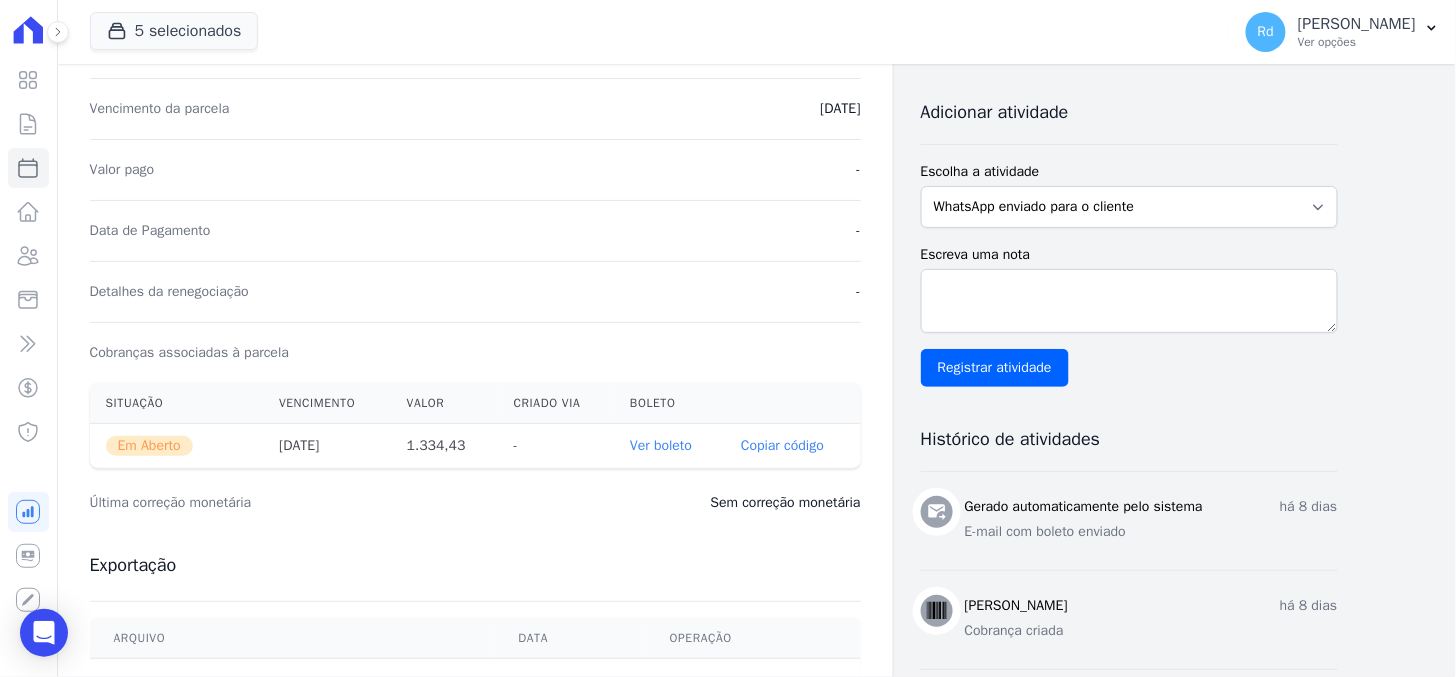scroll, scrollTop: 444, scrollLeft: 0, axis: vertical 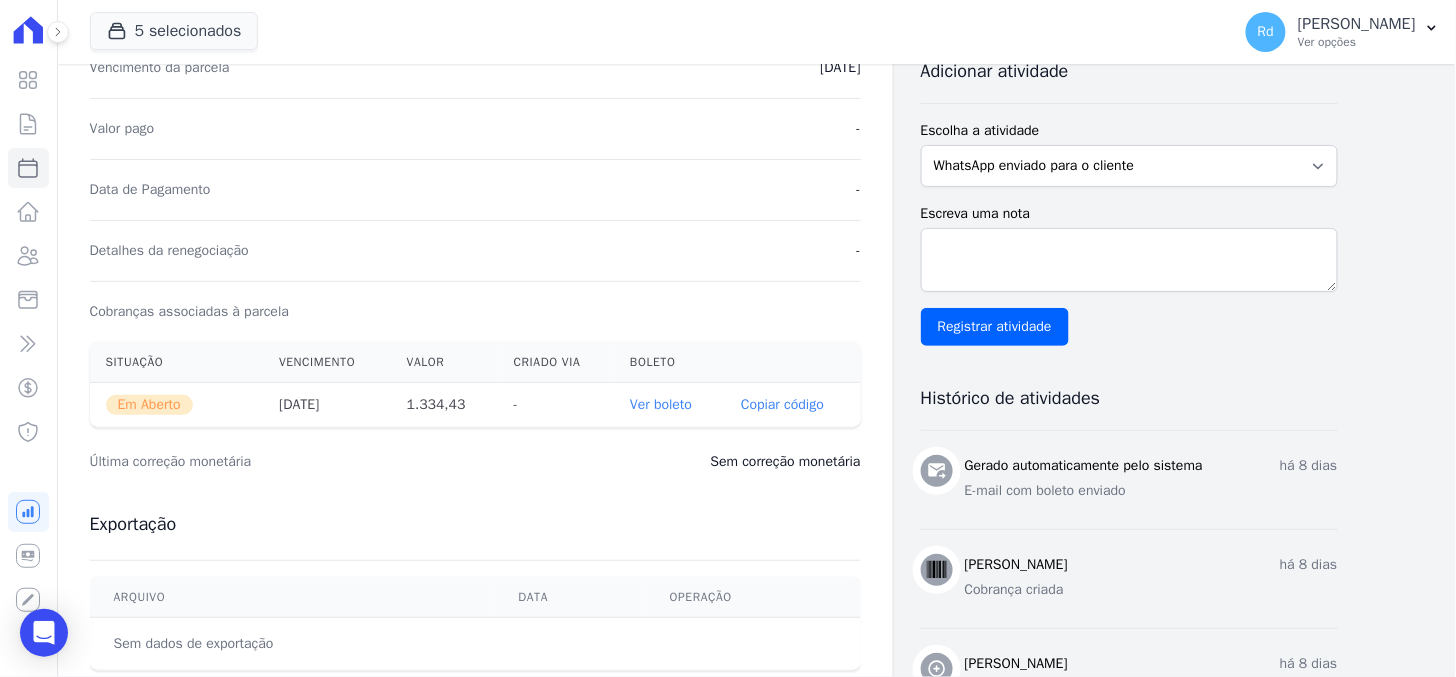 click on "Ver boleto" at bounding box center (661, 404) 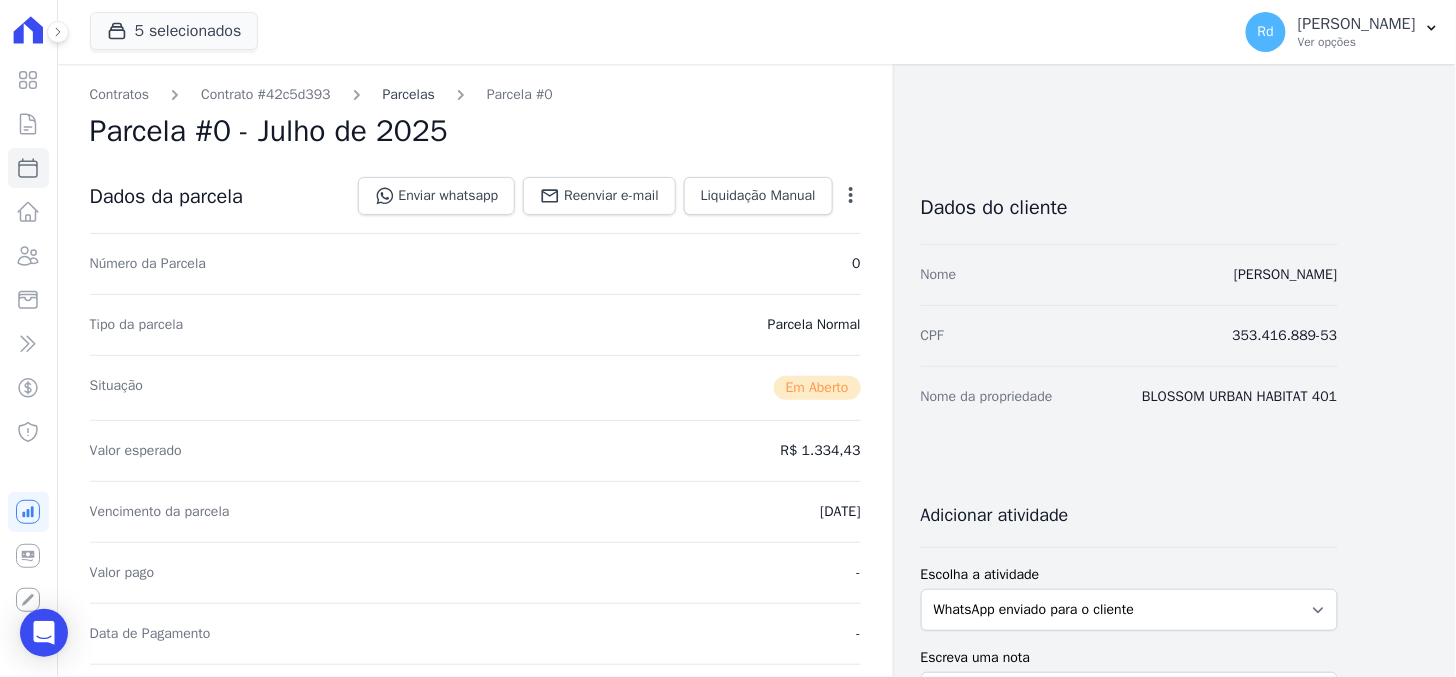click on "Parcelas" at bounding box center [409, 94] 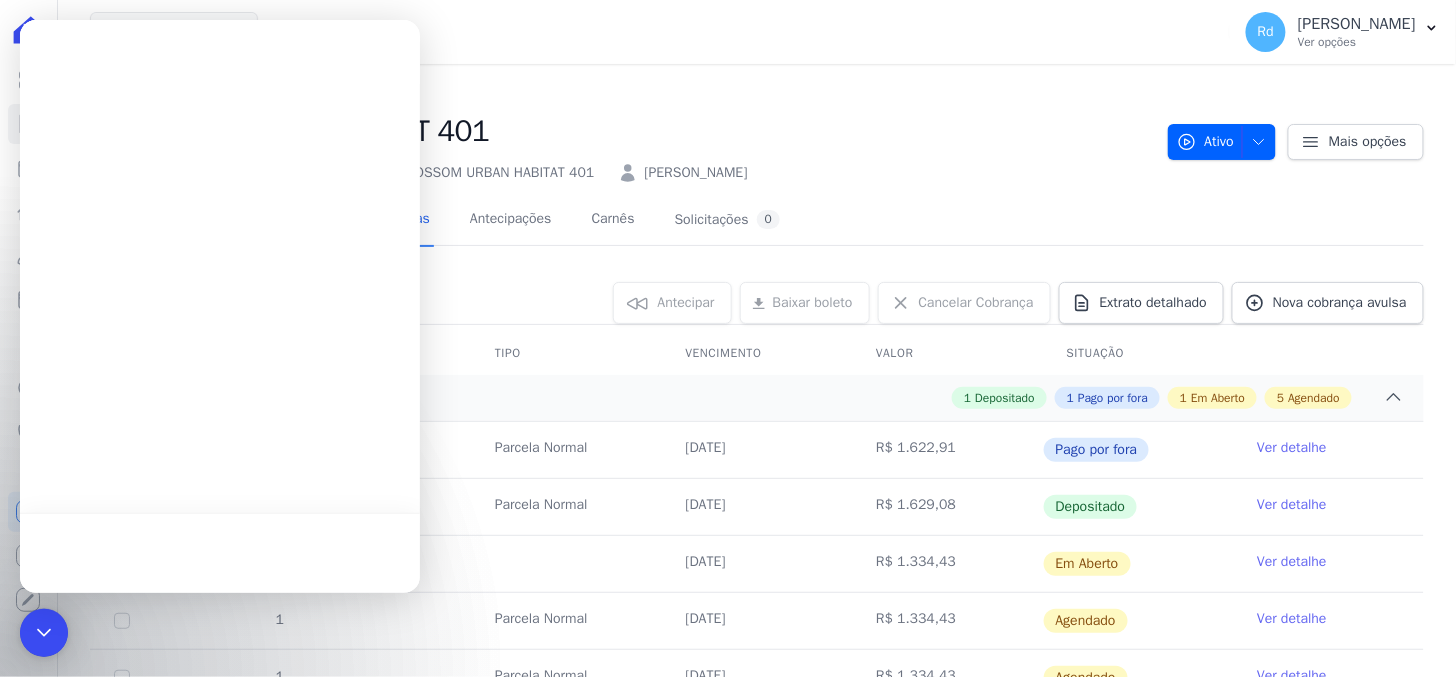 scroll, scrollTop: 0, scrollLeft: 0, axis: both 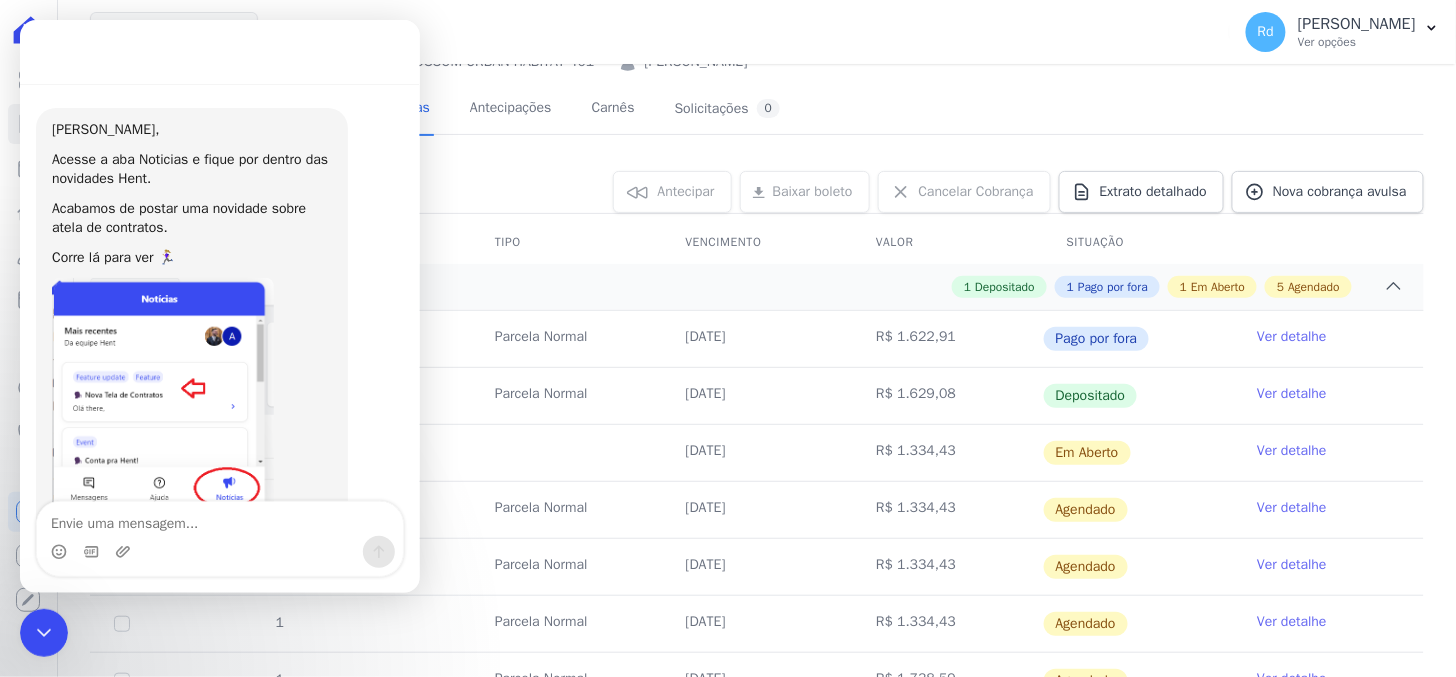 click 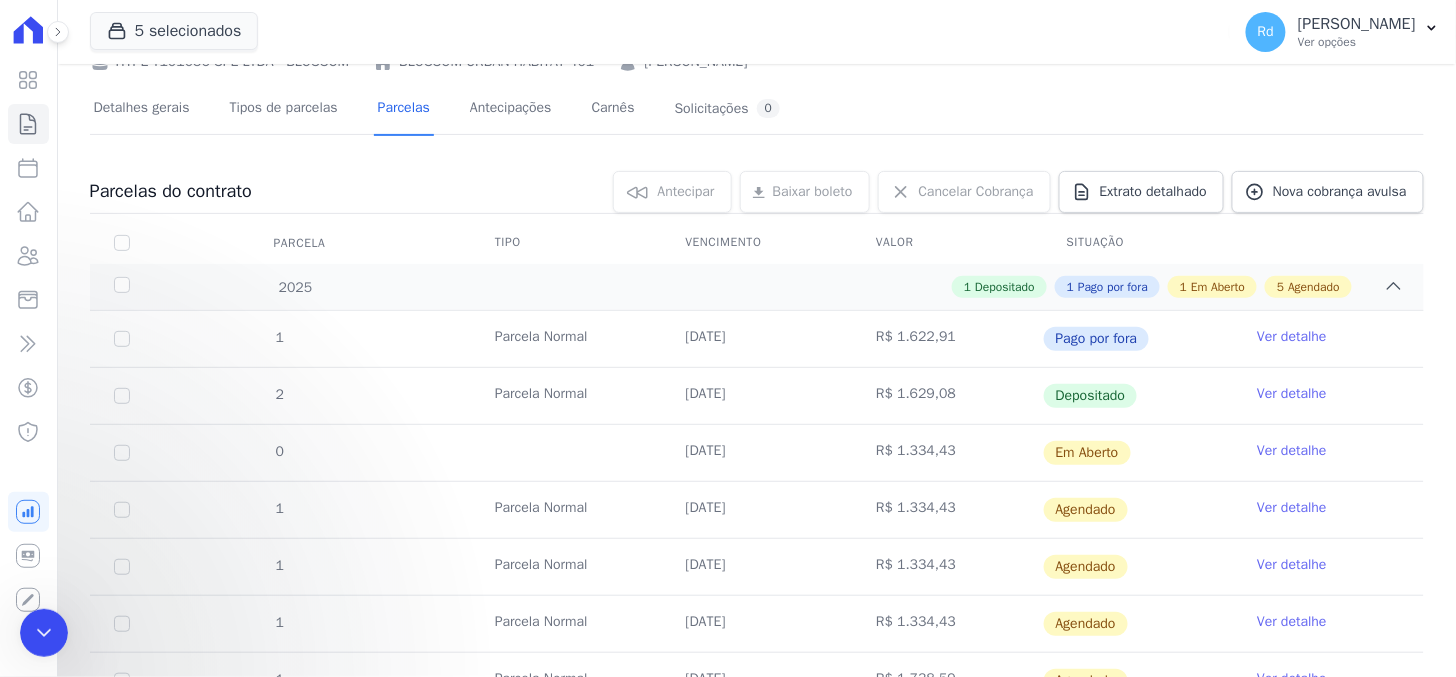 scroll, scrollTop: 0, scrollLeft: 0, axis: both 